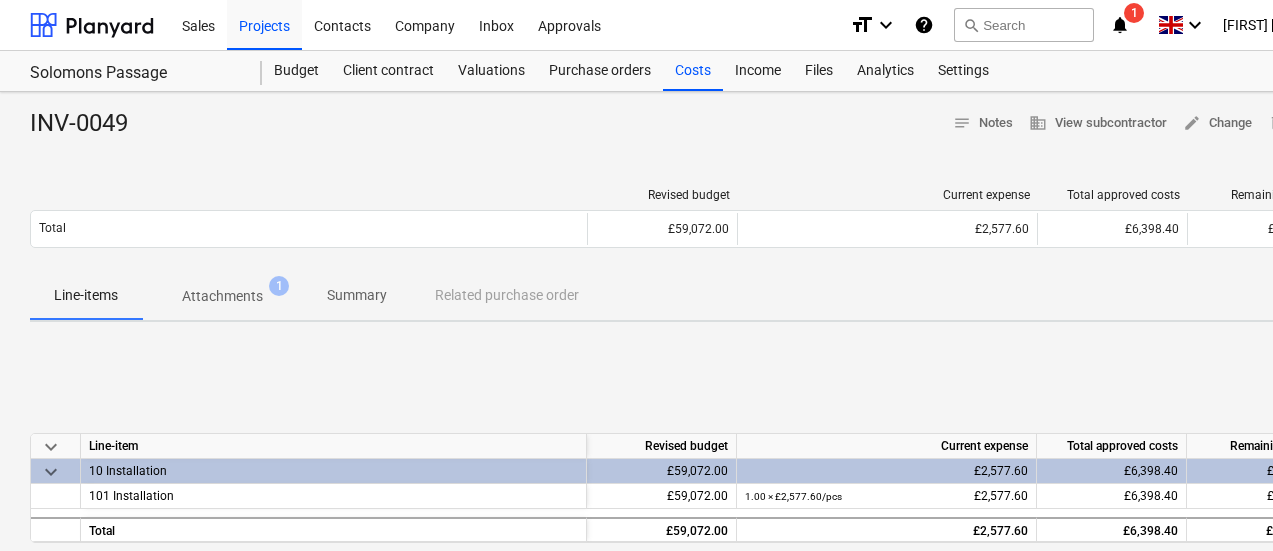 scroll, scrollTop: 0, scrollLeft: 88, axis: horizontal 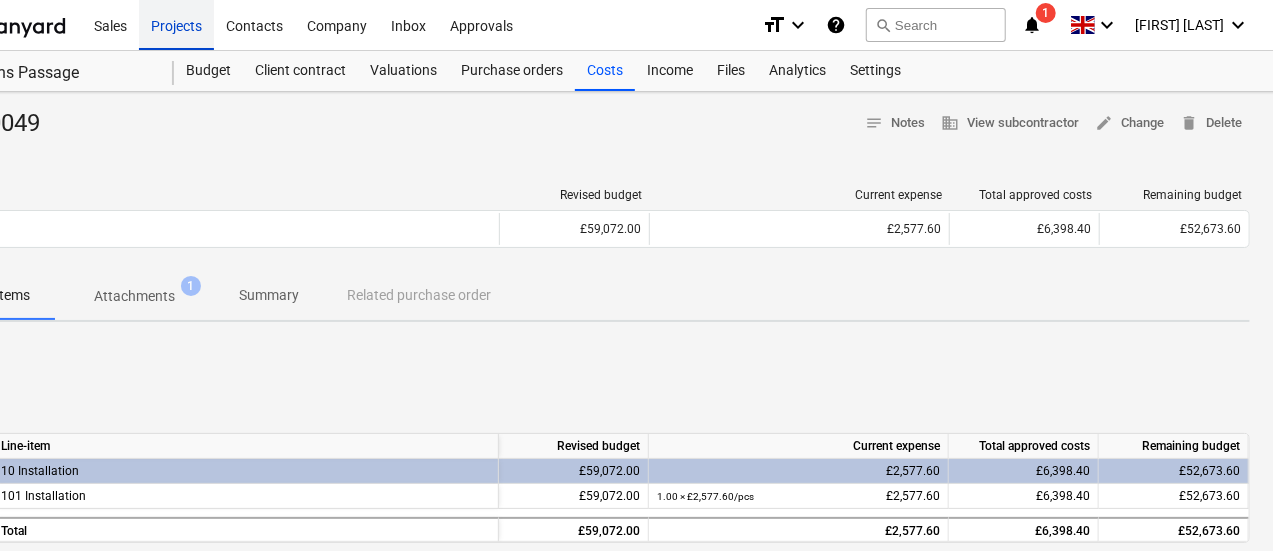 click on "Projects" at bounding box center (176, 24) 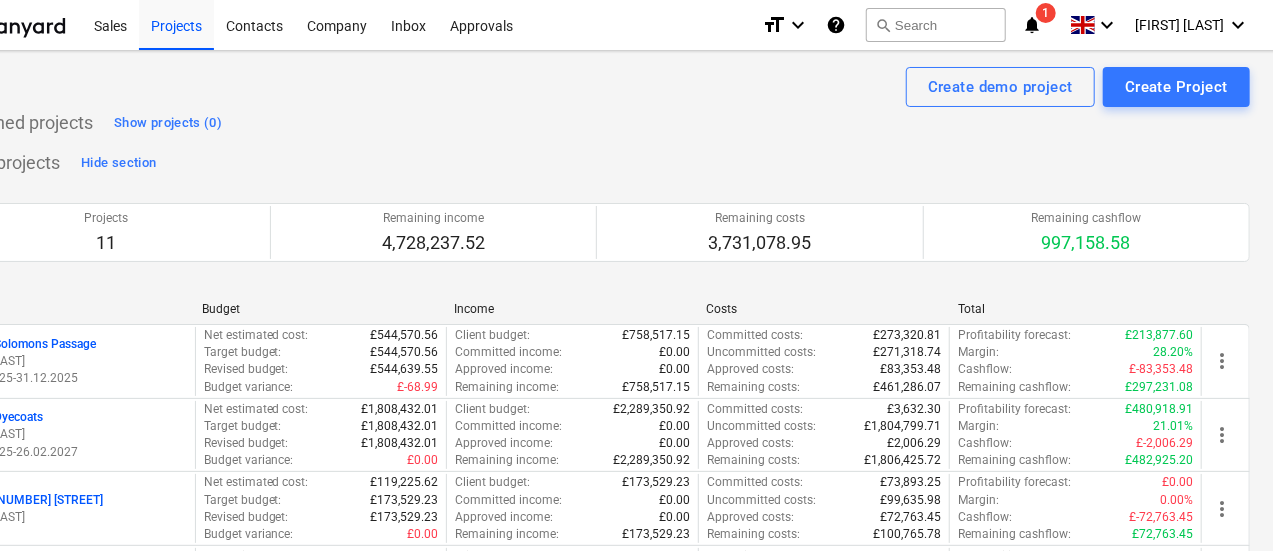 click on "J. [LAST]" at bounding box center [596, 653] 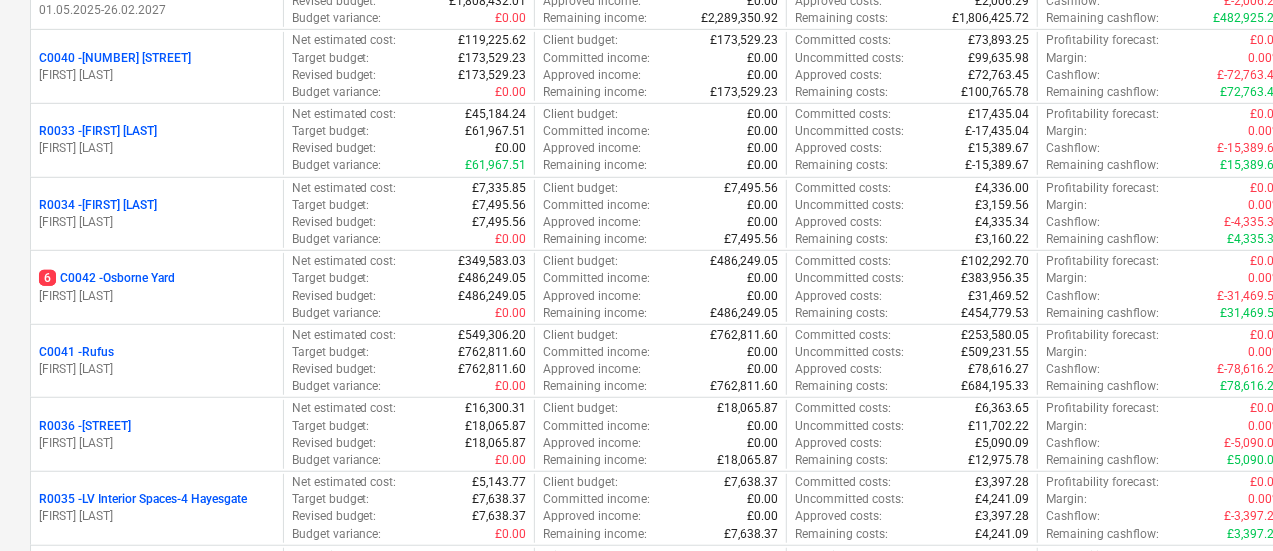 scroll, scrollTop: 440, scrollLeft: 0, axis: vertical 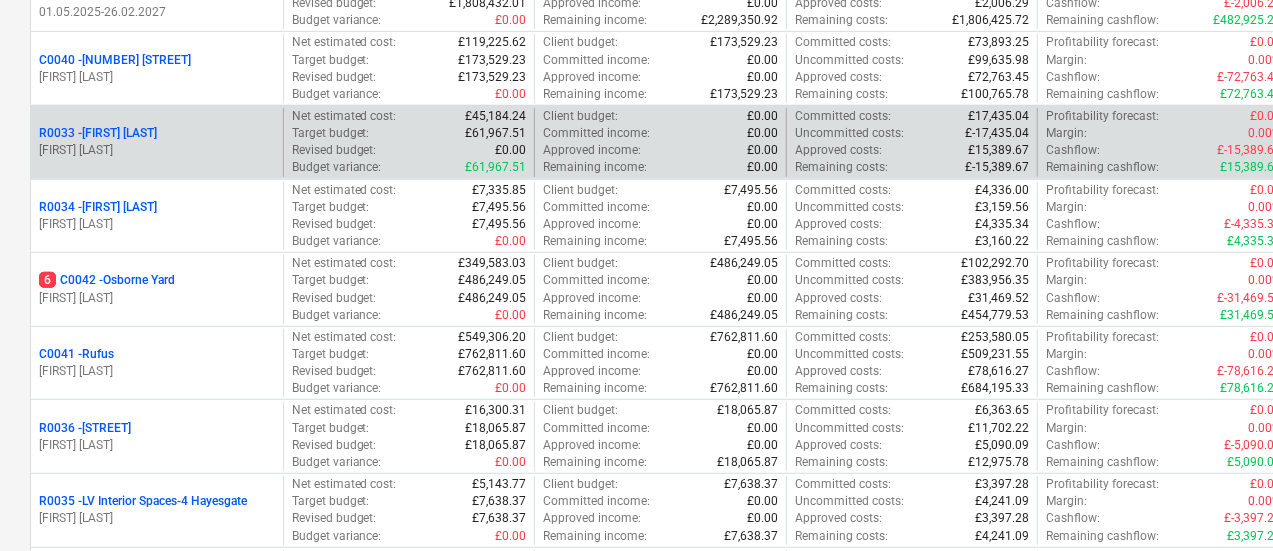 click on "R0033 - [FIRST] [LAST]" at bounding box center (98, 133) 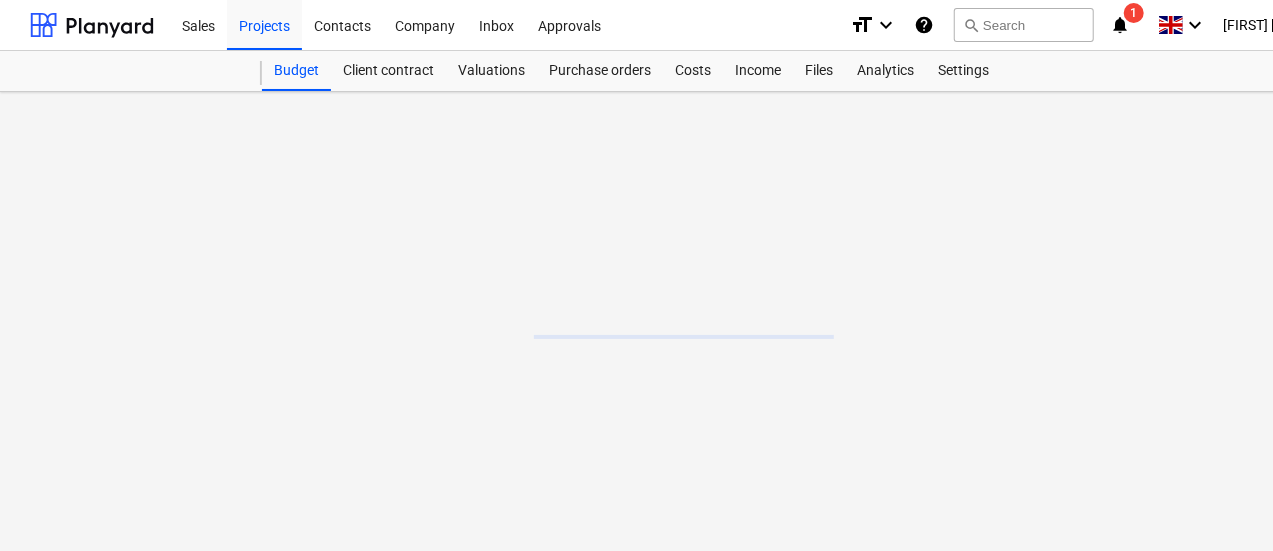 scroll, scrollTop: 0, scrollLeft: 0, axis: both 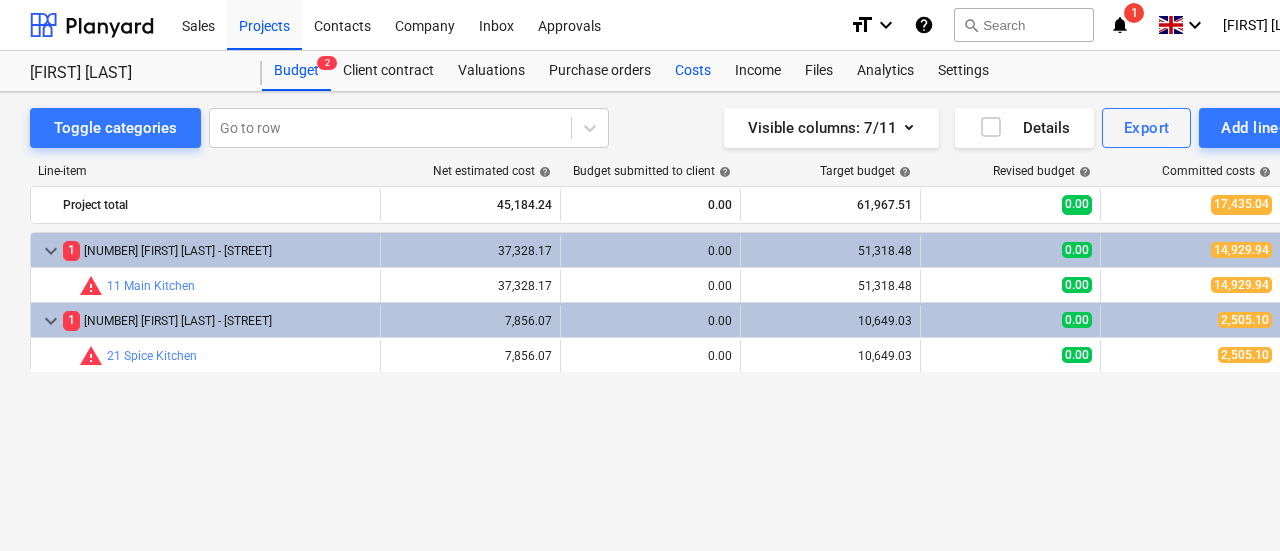 click on "Costs" at bounding box center (693, 71) 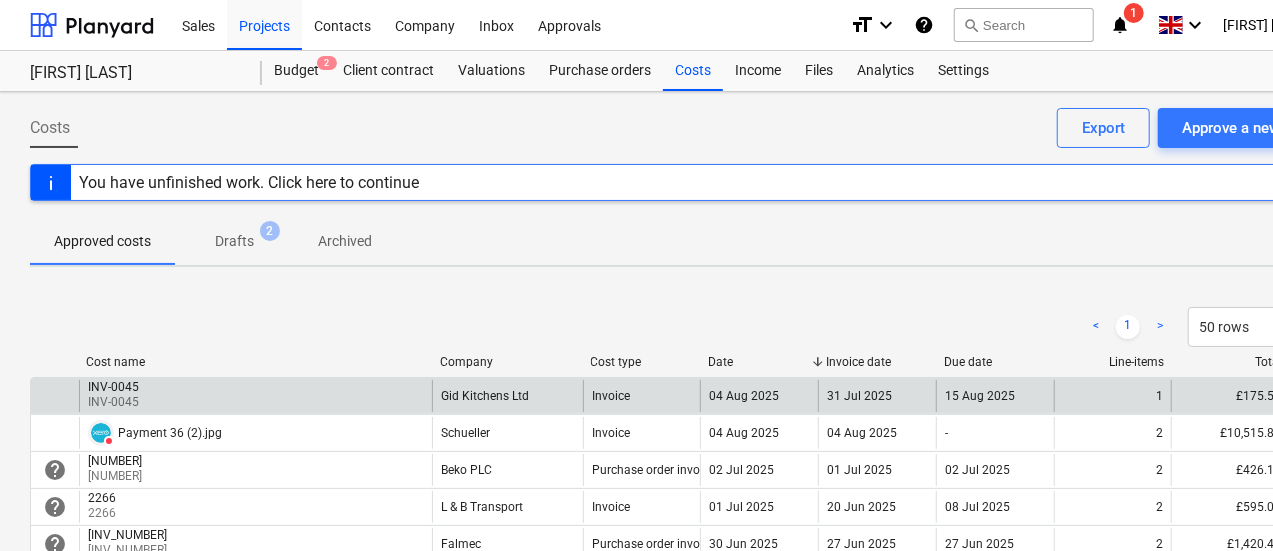 click on "INV-0045 INV-0045" at bounding box center [255, 396] 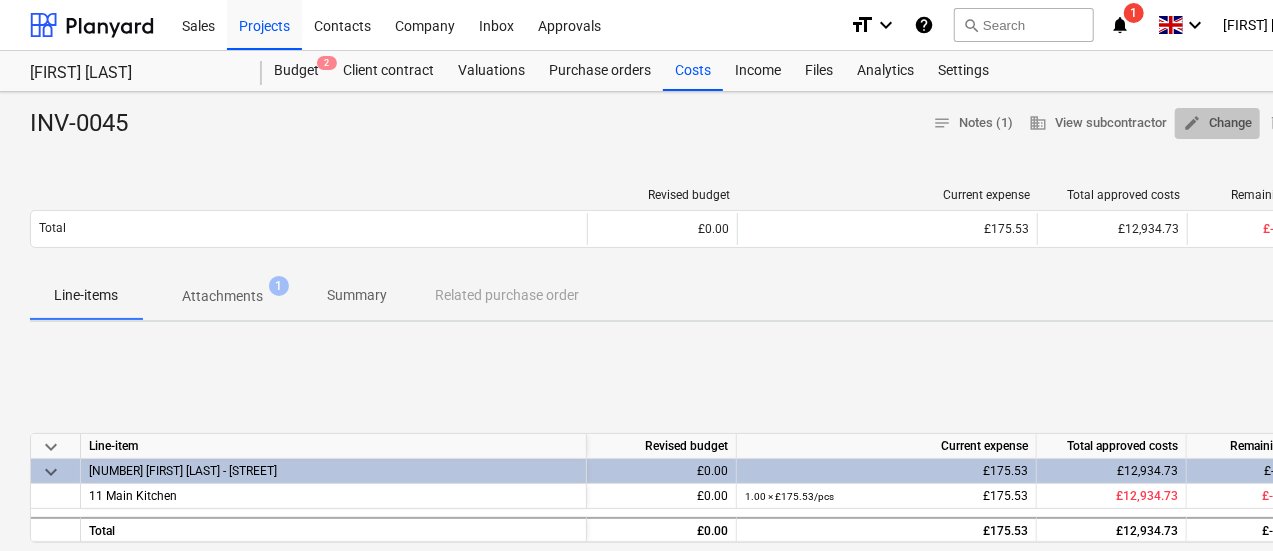 click on "edit Change" at bounding box center [1217, 123] 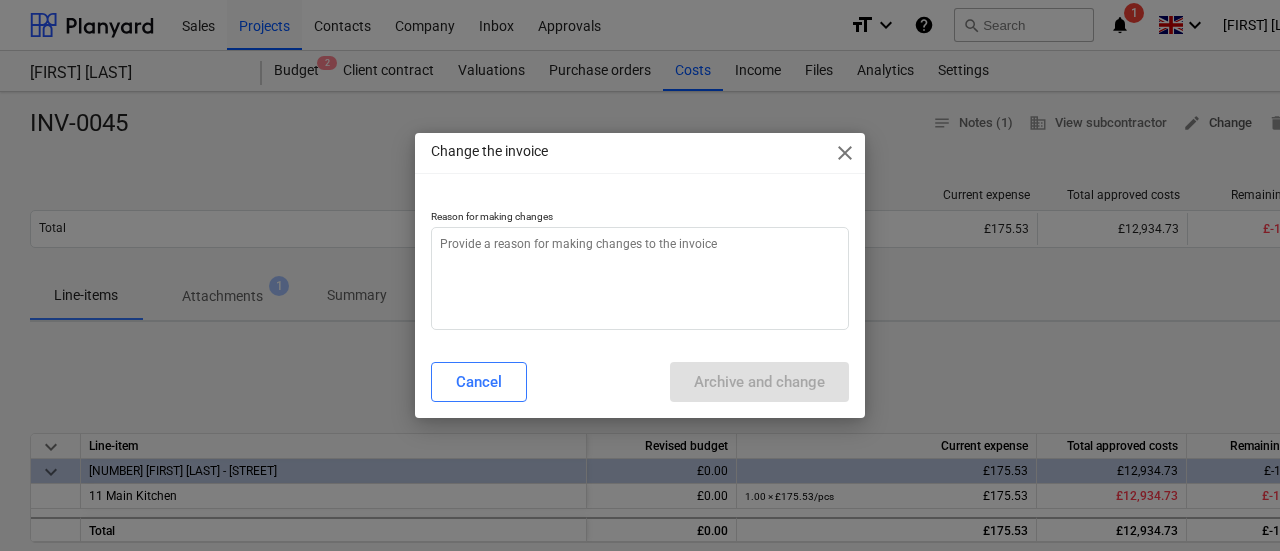type on "x" 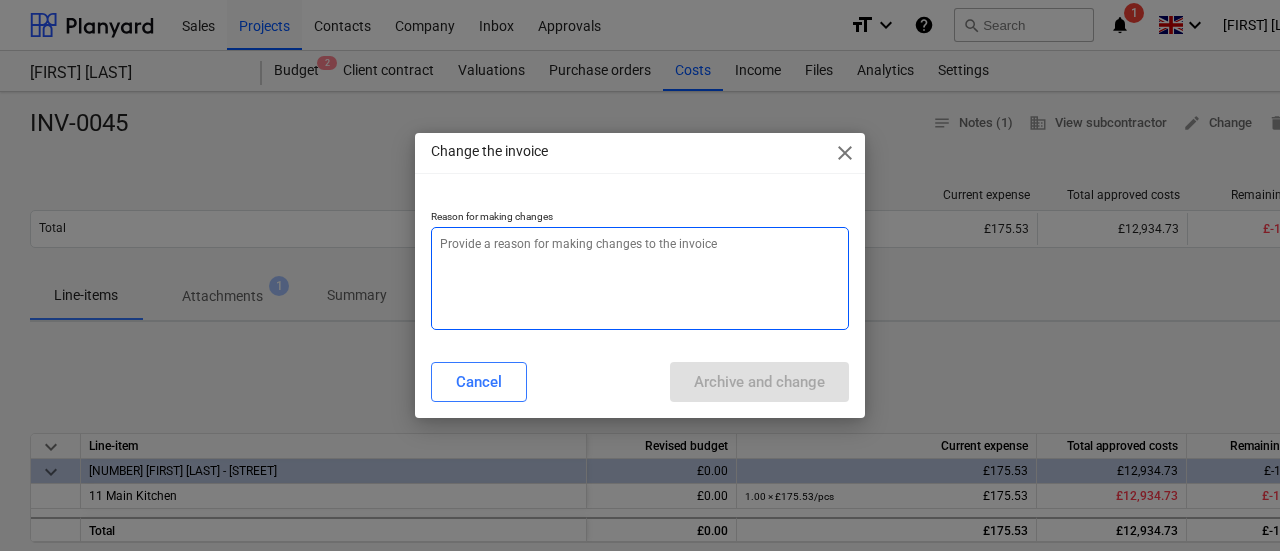 click at bounding box center (640, 278) 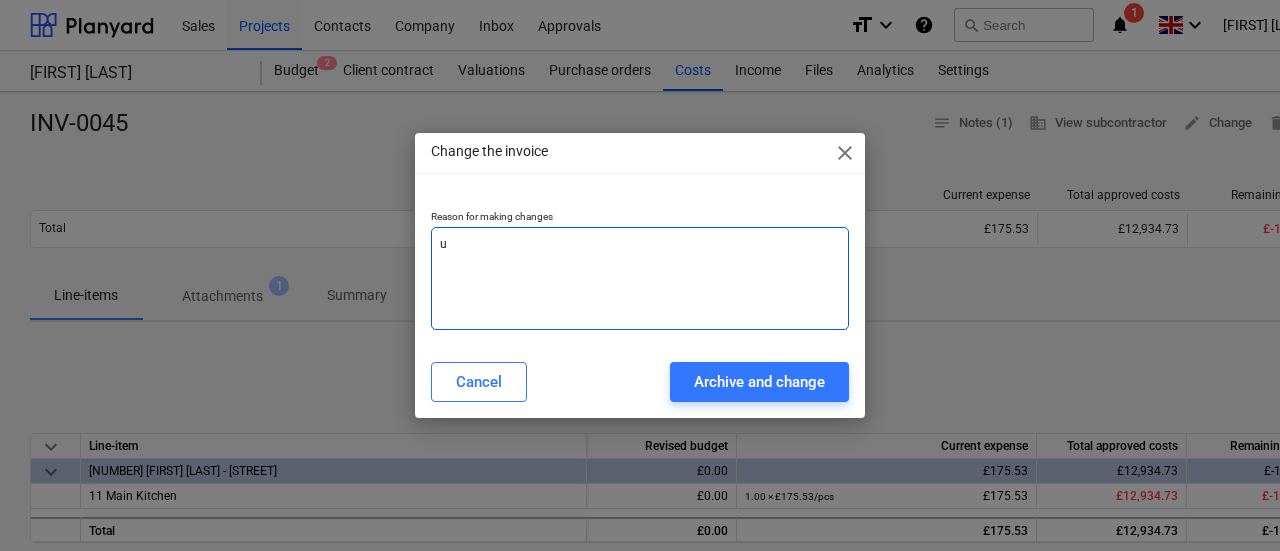 type on "up" 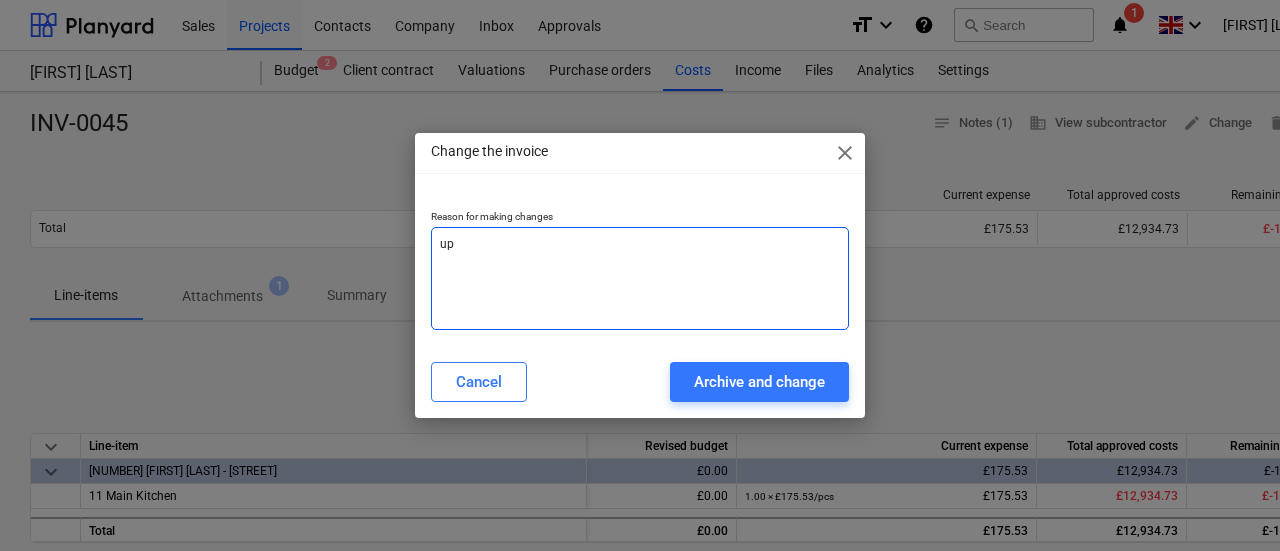 type on "upd" 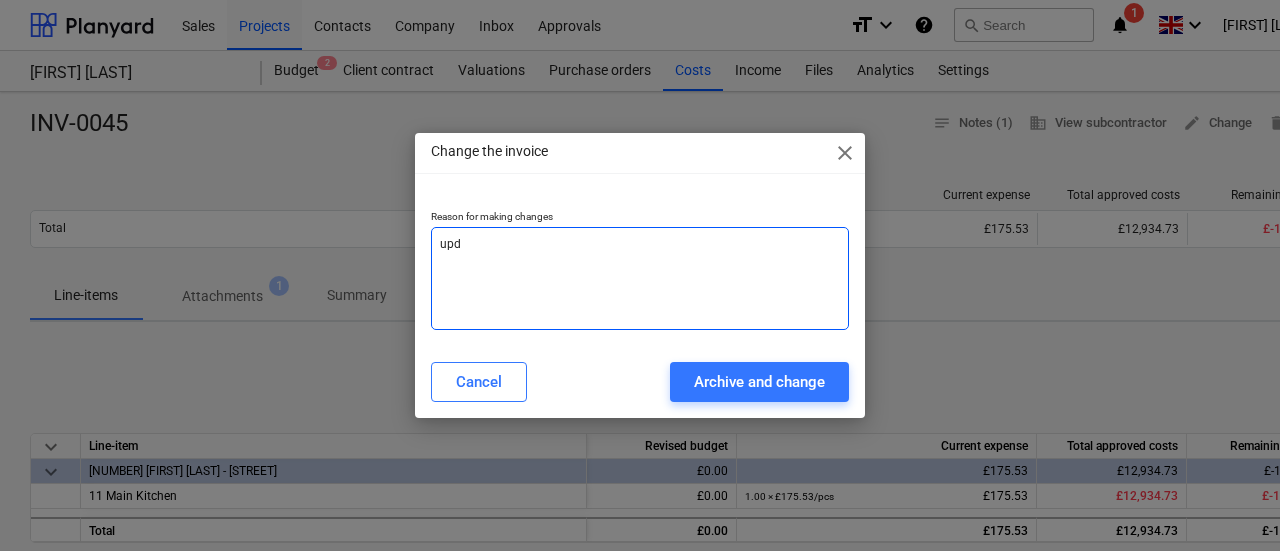 type on "upda" 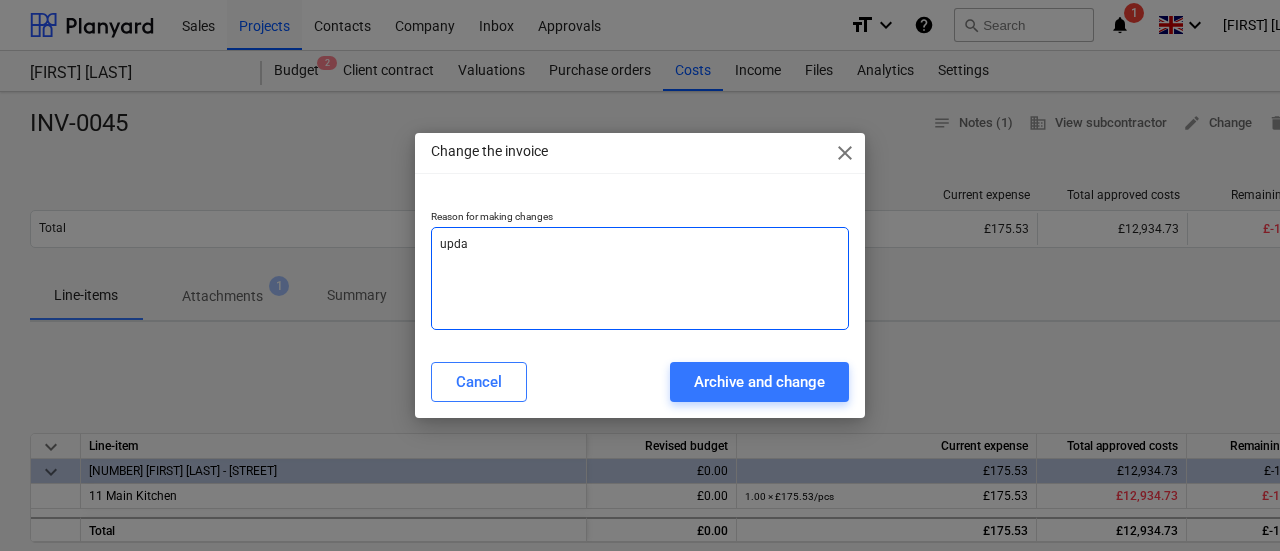 type on "updat" 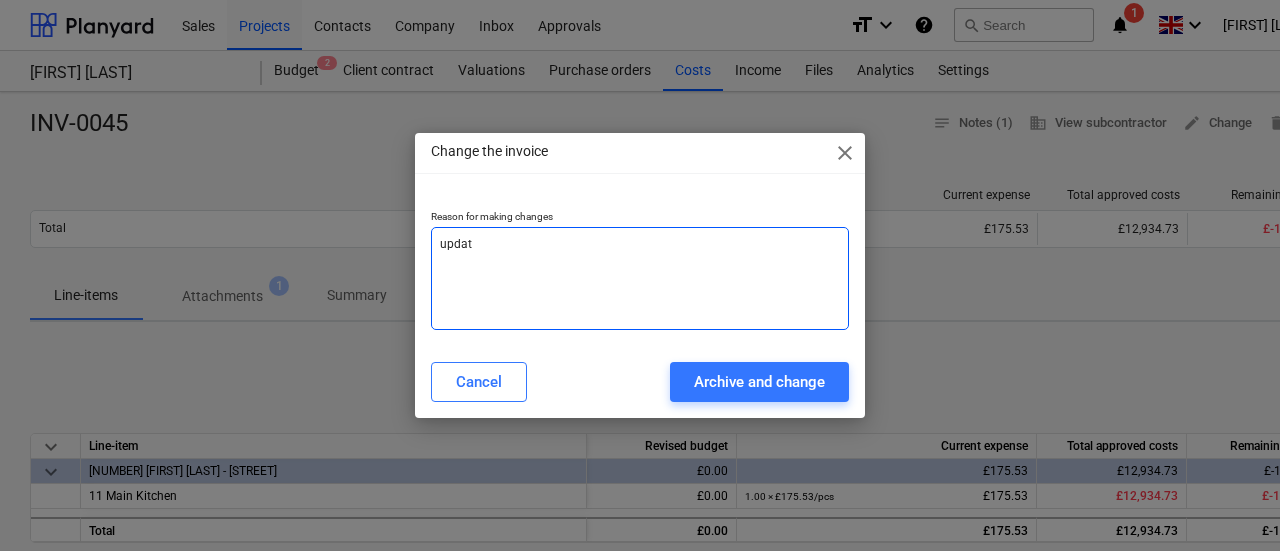 type on "update" 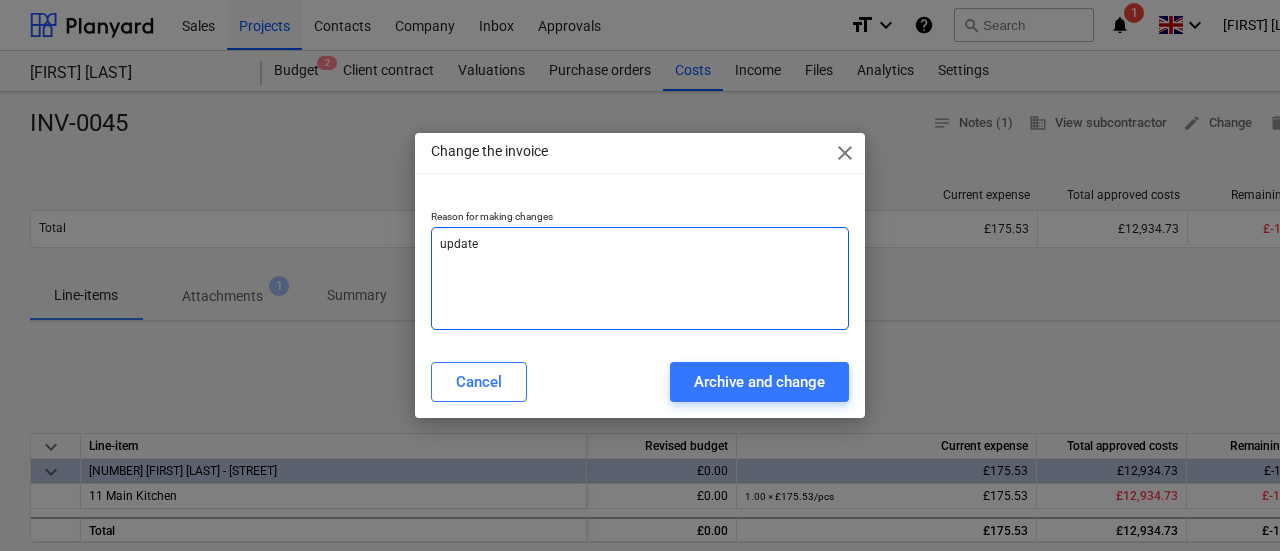 type on "update" 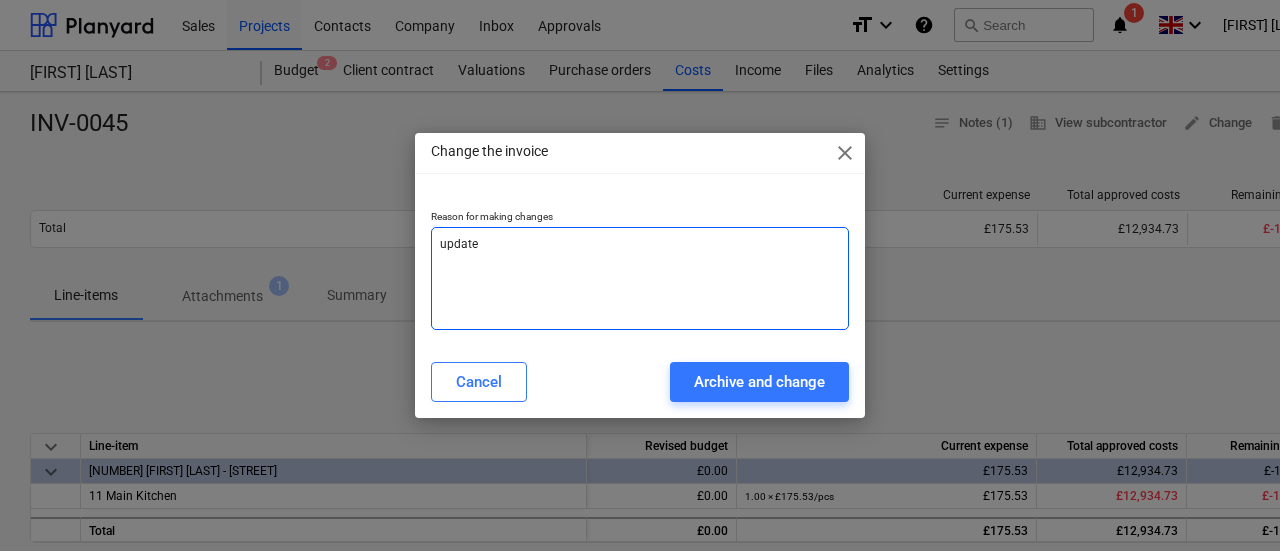 type on "update t" 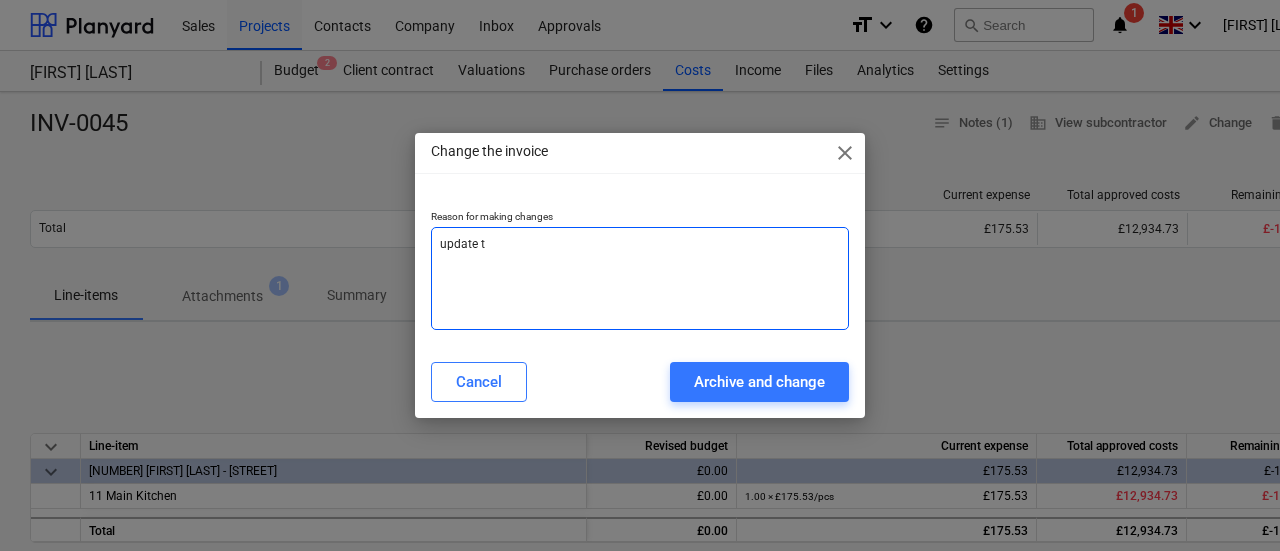 type on "update to" 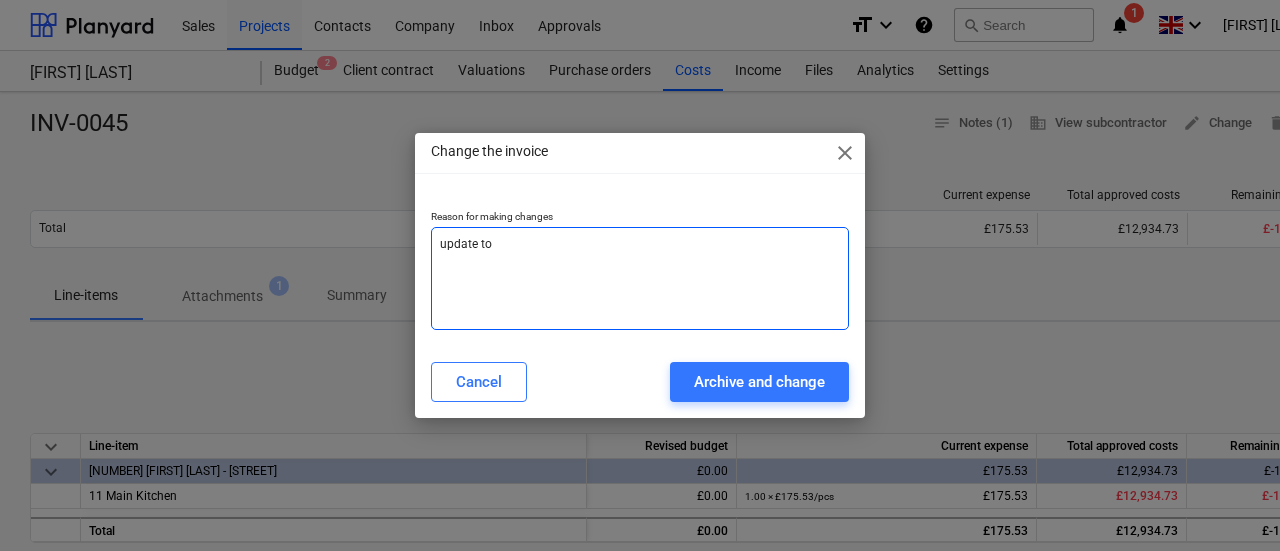 type on "update tot" 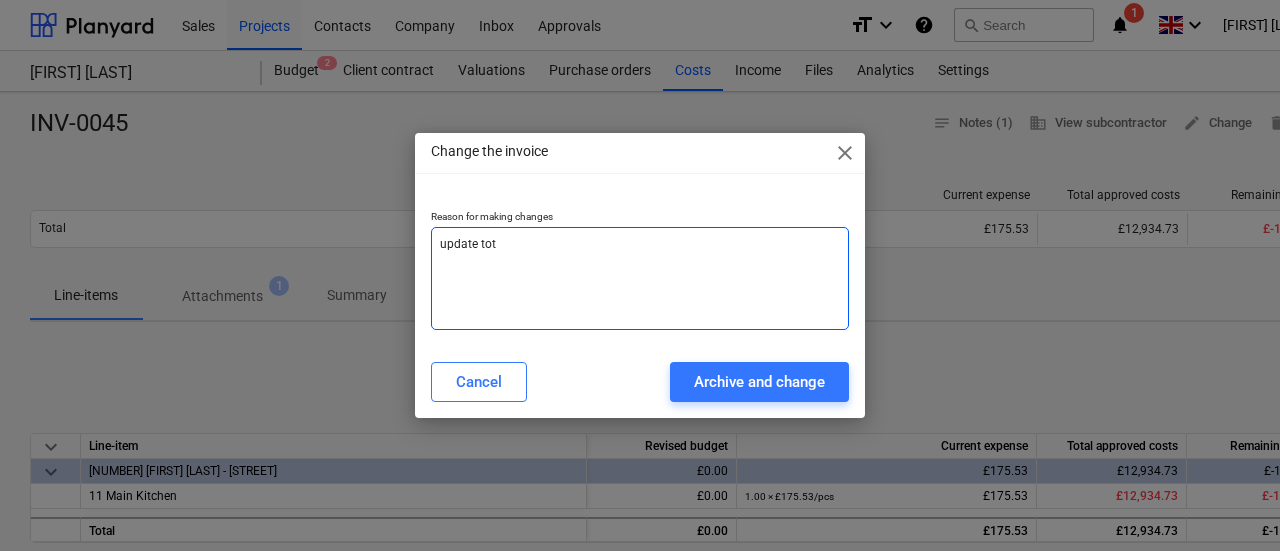 type on "update tota" 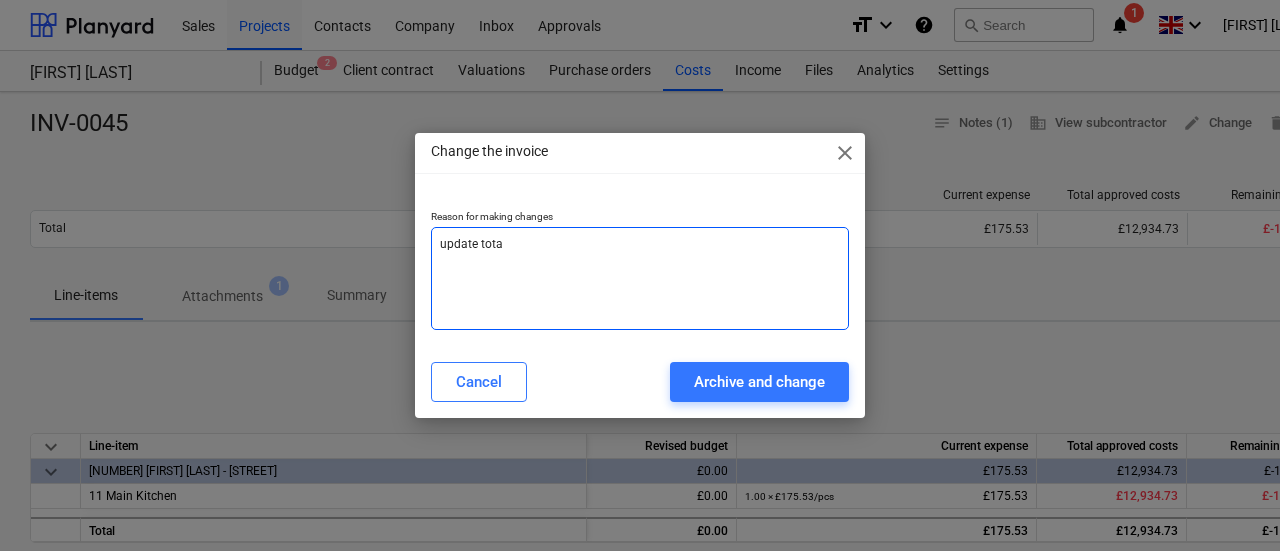 type on "update total" 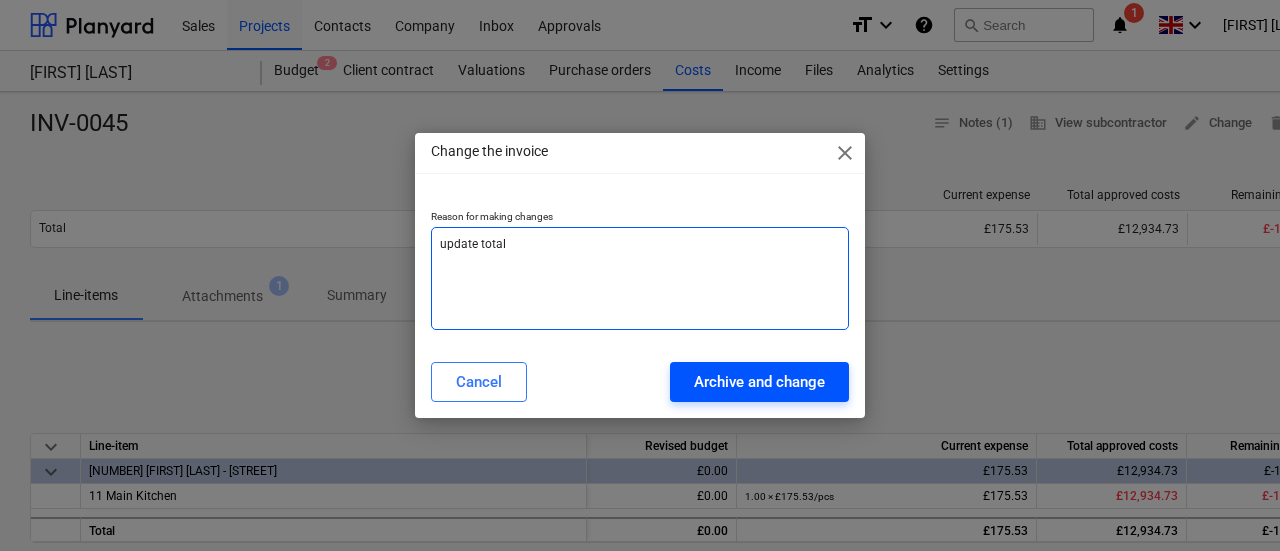 type on "update total" 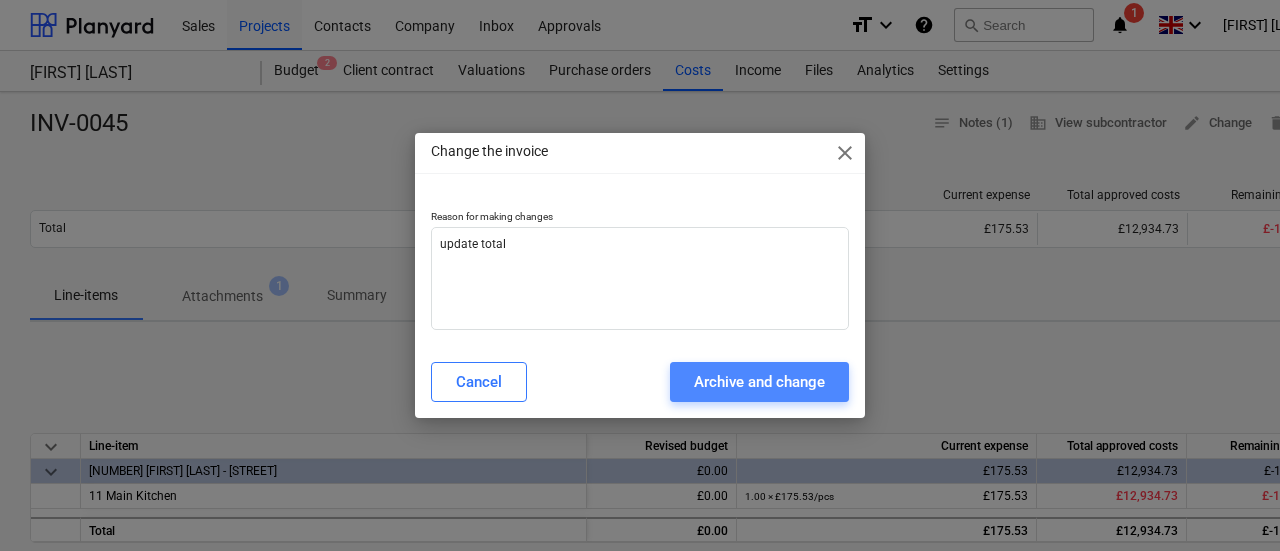 click on "Archive and change" at bounding box center [759, 382] 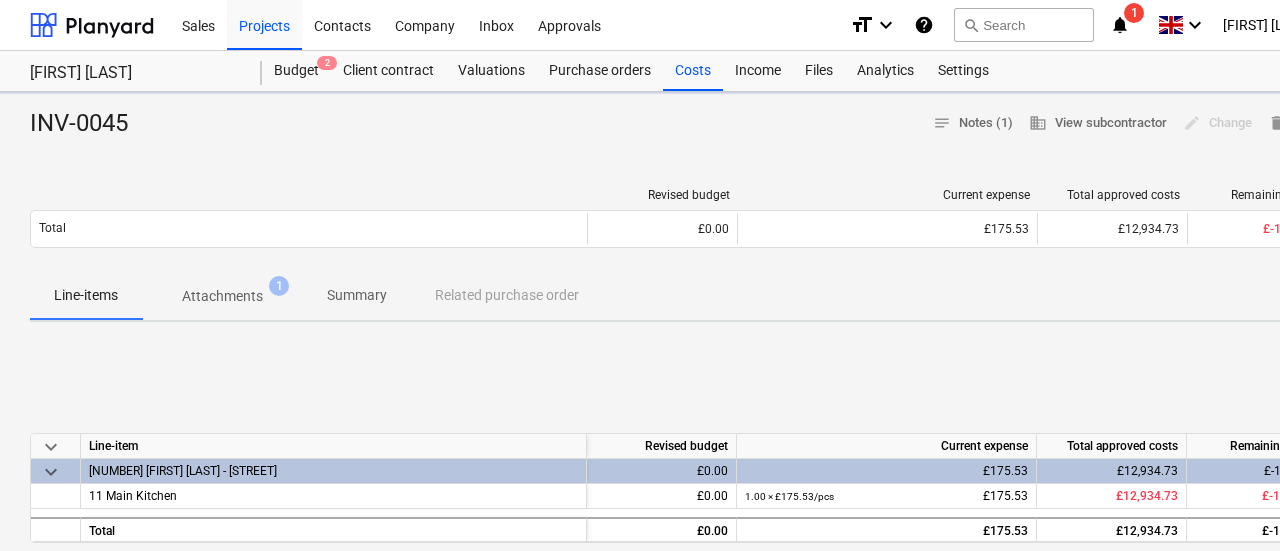 type on "x" 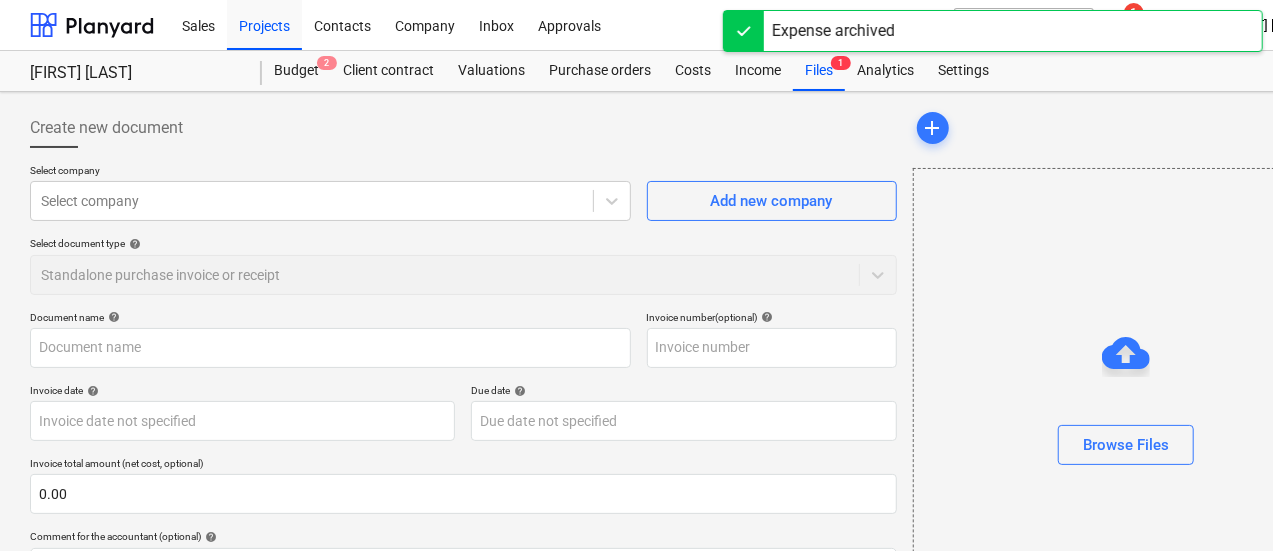 type on "INV-0045" 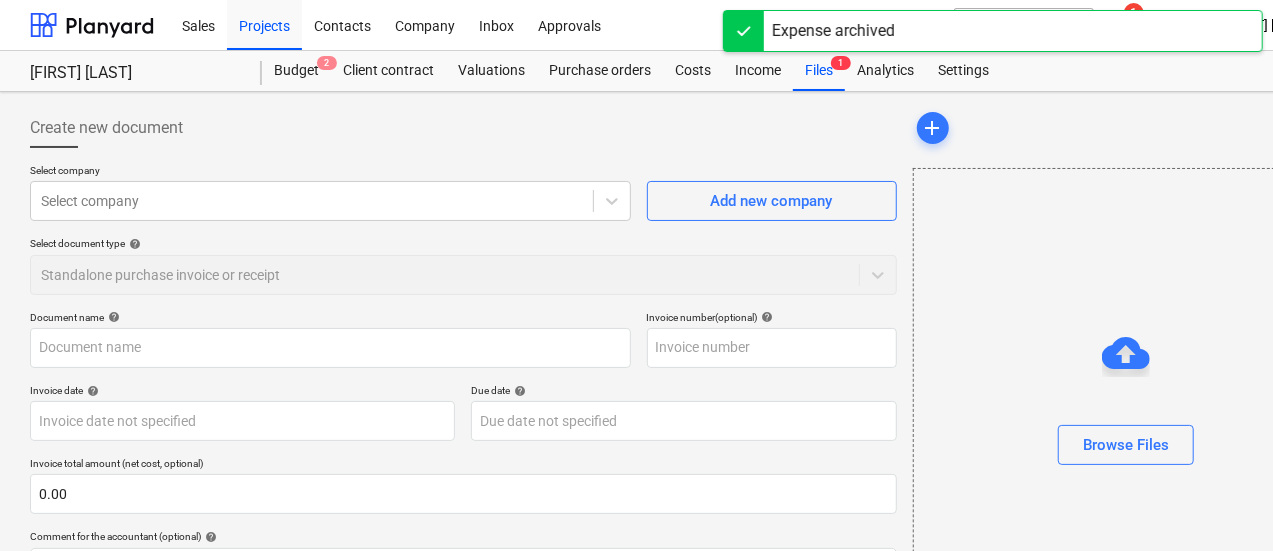 type on "INV-0045" 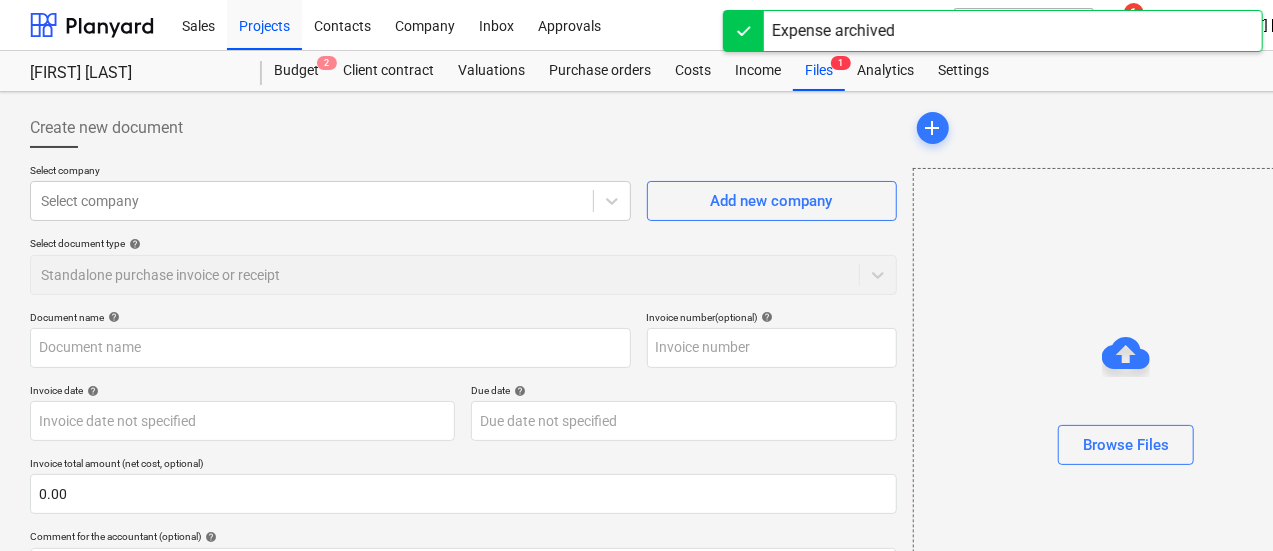 type on "31 Jul 2025" 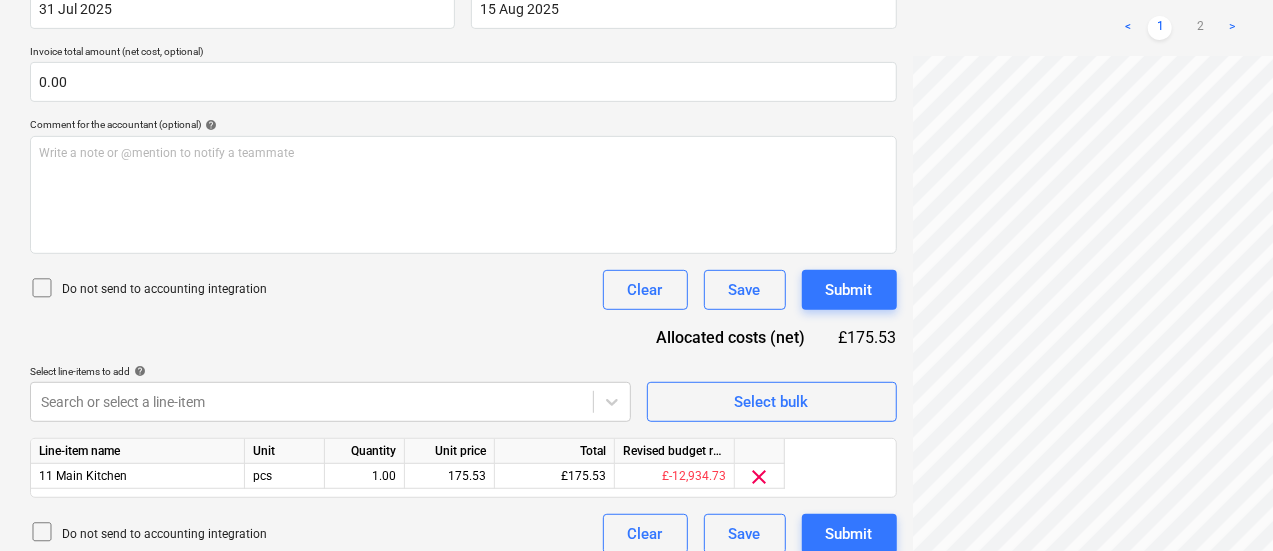 scroll, scrollTop: 414, scrollLeft: 0, axis: vertical 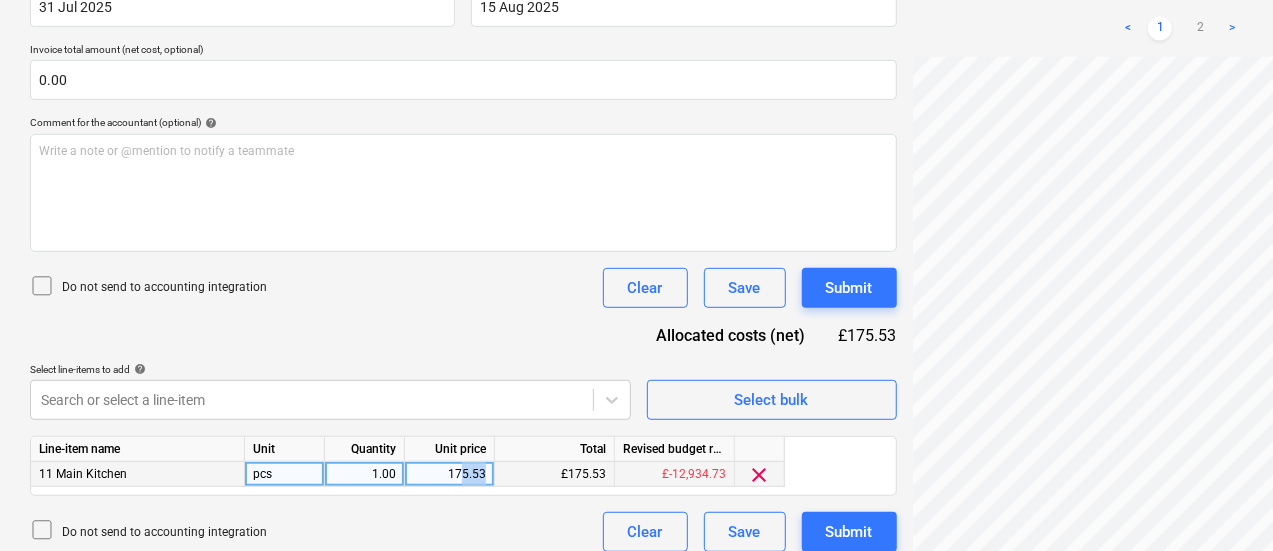 drag, startPoint x: 486, startPoint y: 472, endPoint x: 459, endPoint y: 467, distance: 27.45906 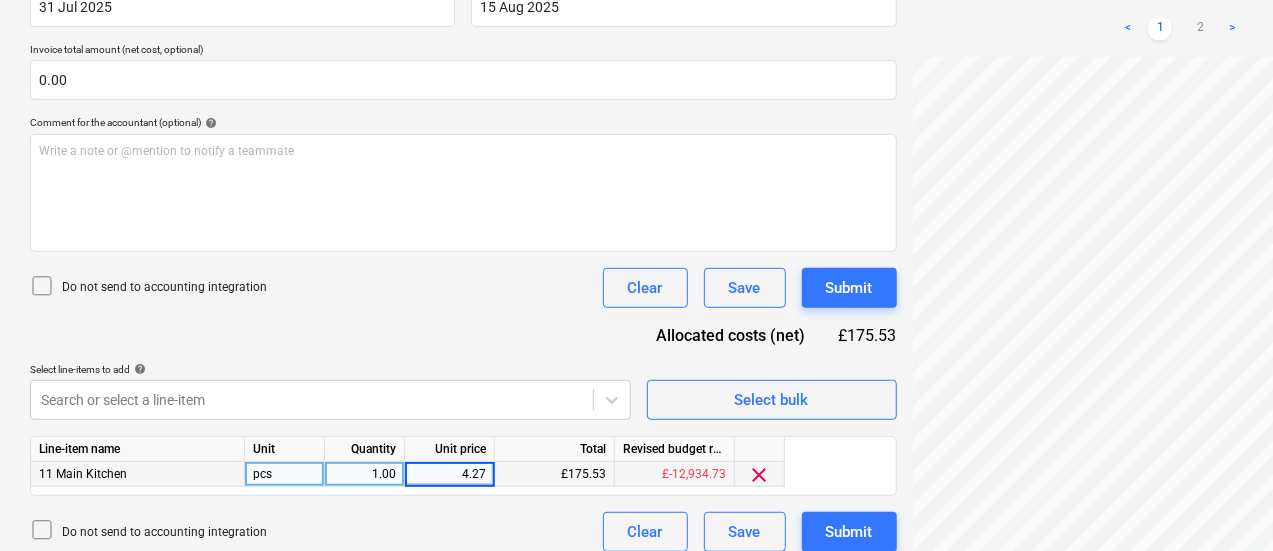 click on "4.27" at bounding box center [449, 474] 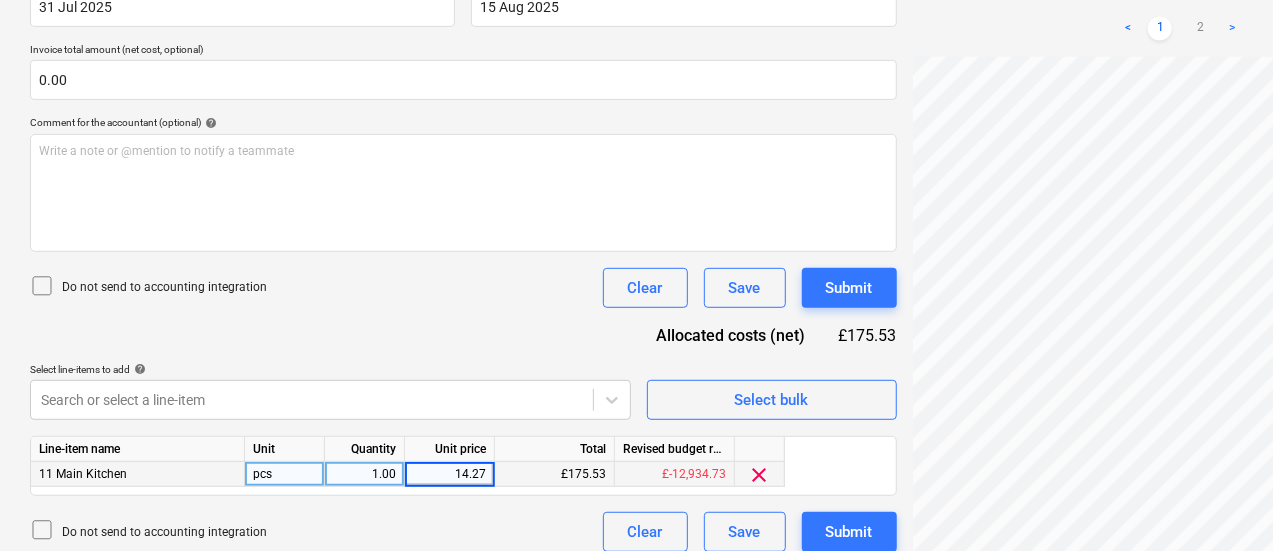 type on "174.27" 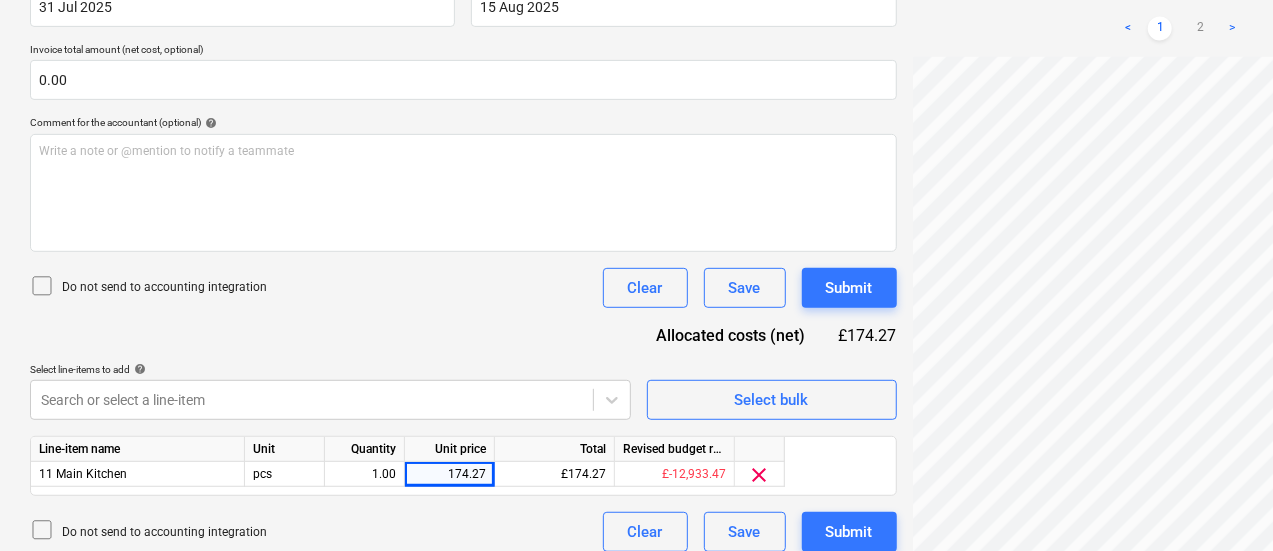 click on "Do not send to accounting integration Clear Save Submit" at bounding box center (463, 532) 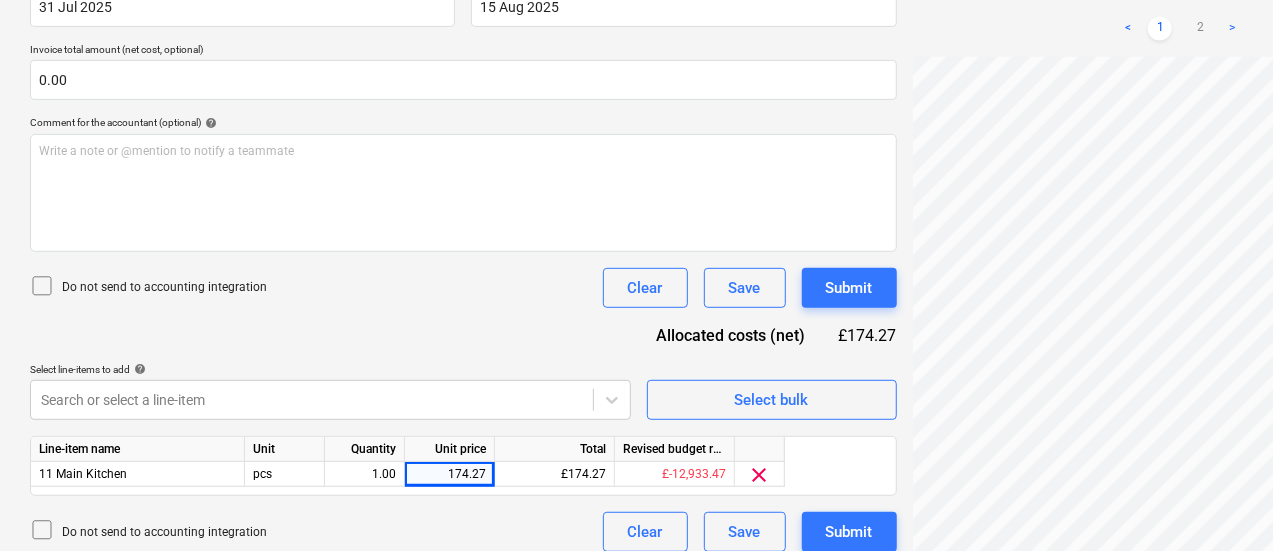 scroll, scrollTop: 0, scrollLeft: 0, axis: both 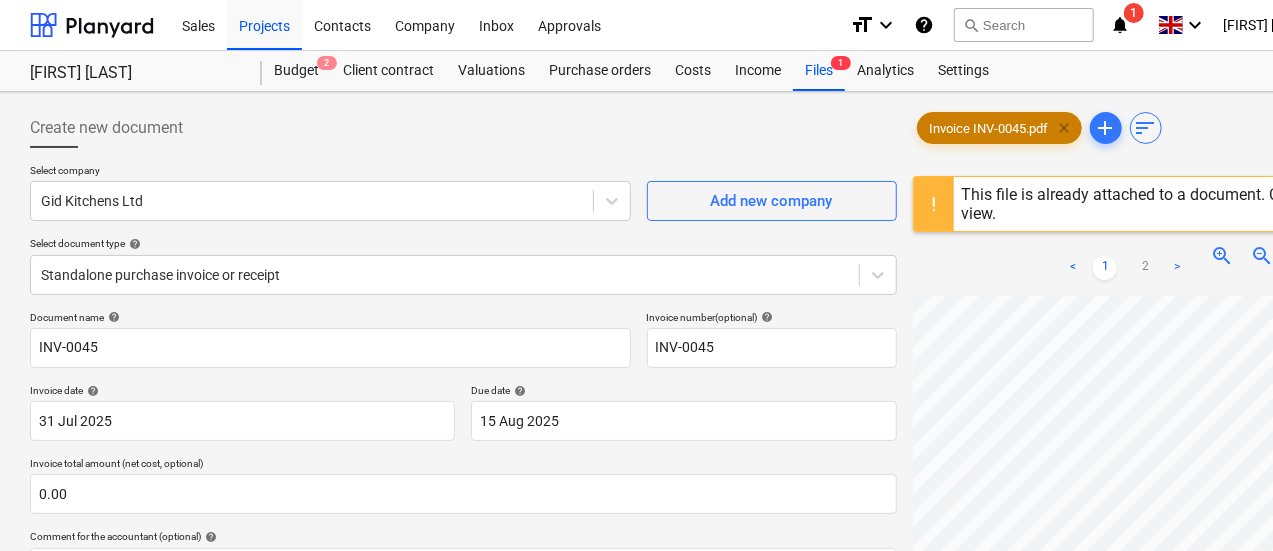 click on "clear" at bounding box center [1065, 128] 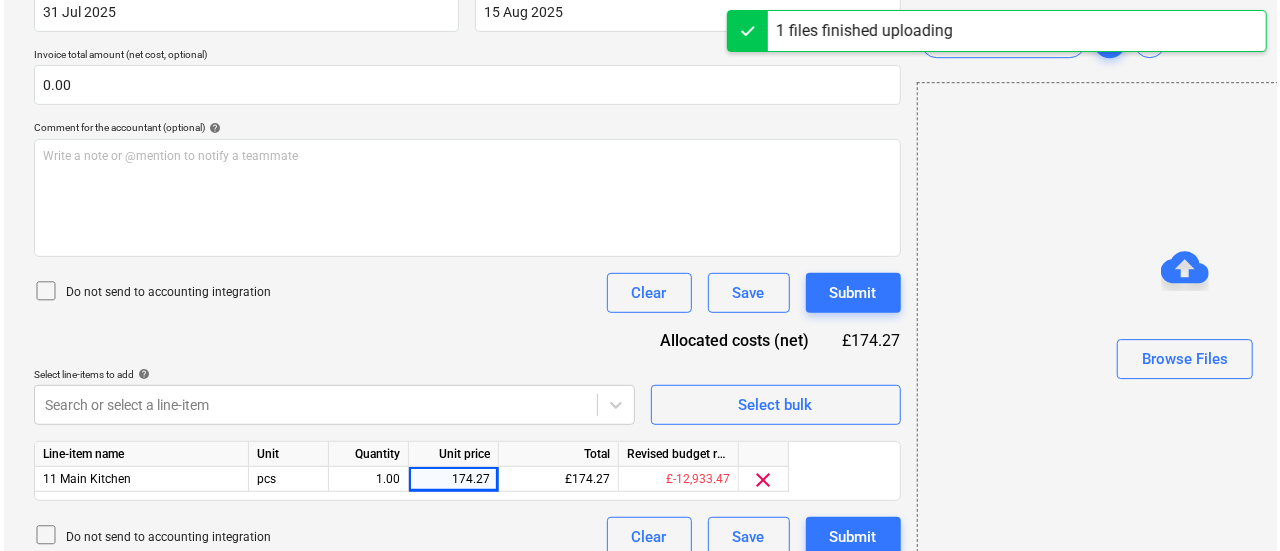 scroll, scrollTop: 430, scrollLeft: 0, axis: vertical 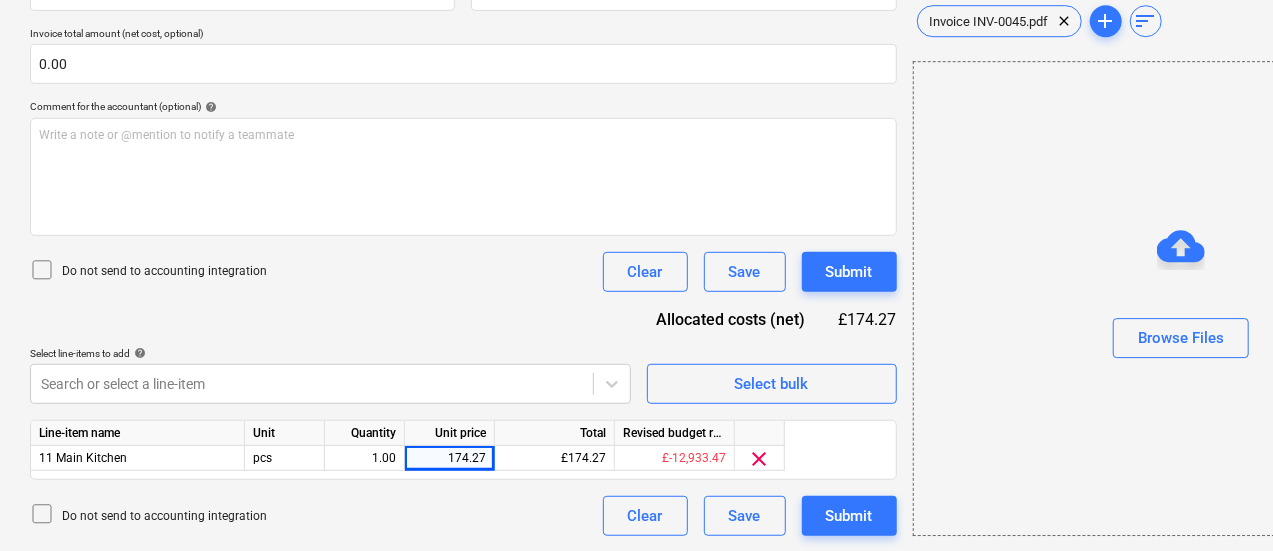 click on "Do not send to accounting integration" at bounding box center (164, 516) 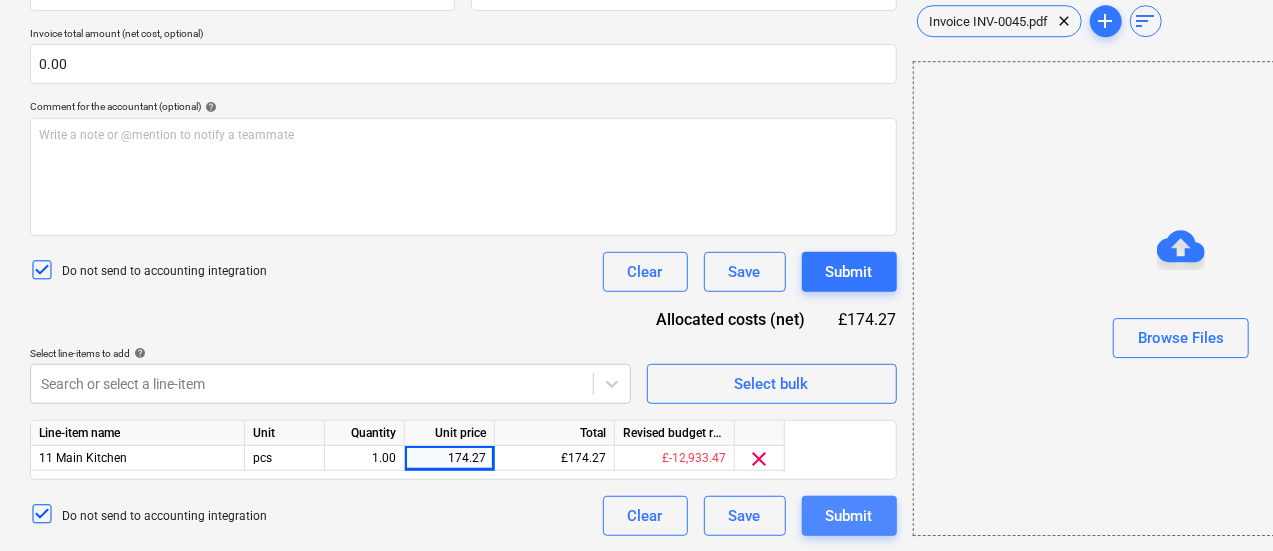 click on "Submit" at bounding box center (849, 516) 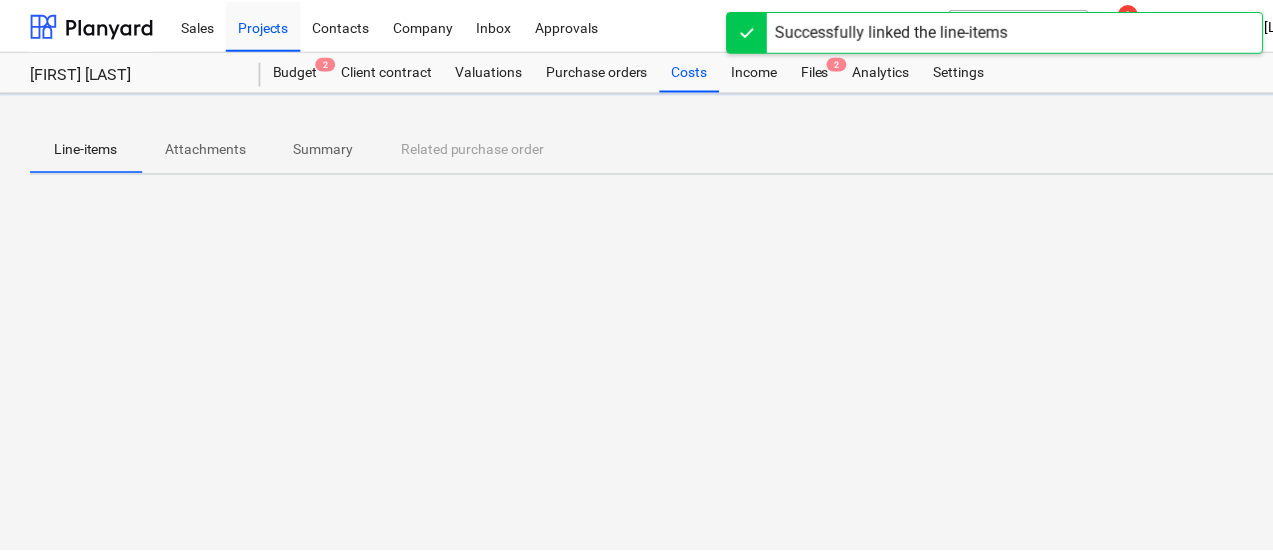 scroll, scrollTop: 0, scrollLeft: 0, axis: both 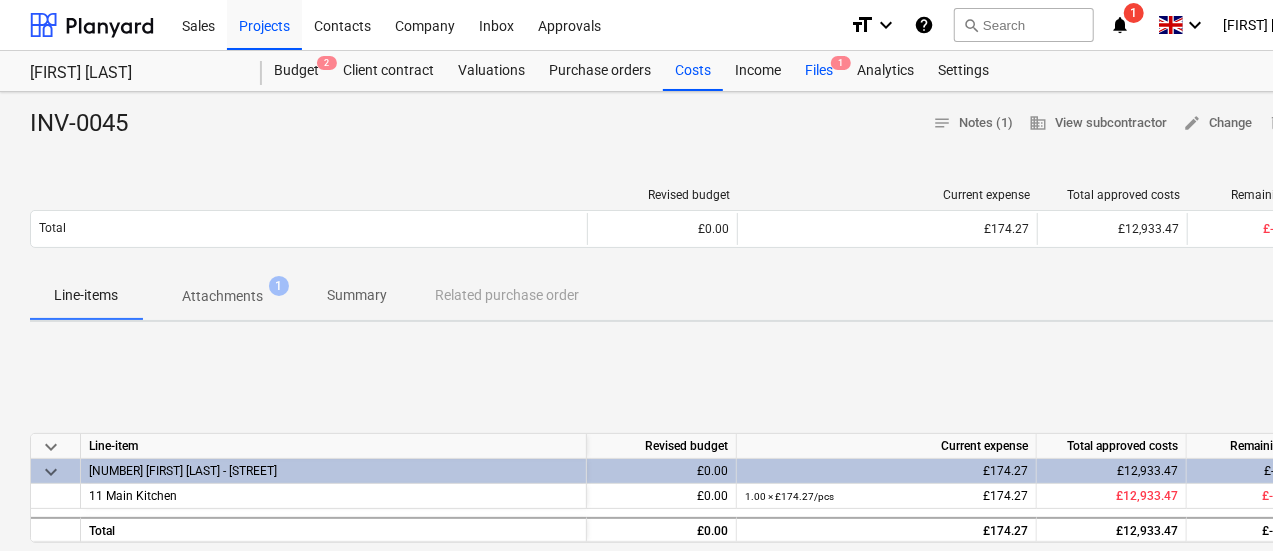 click on "Files 1" at bounding box center (819, 71) 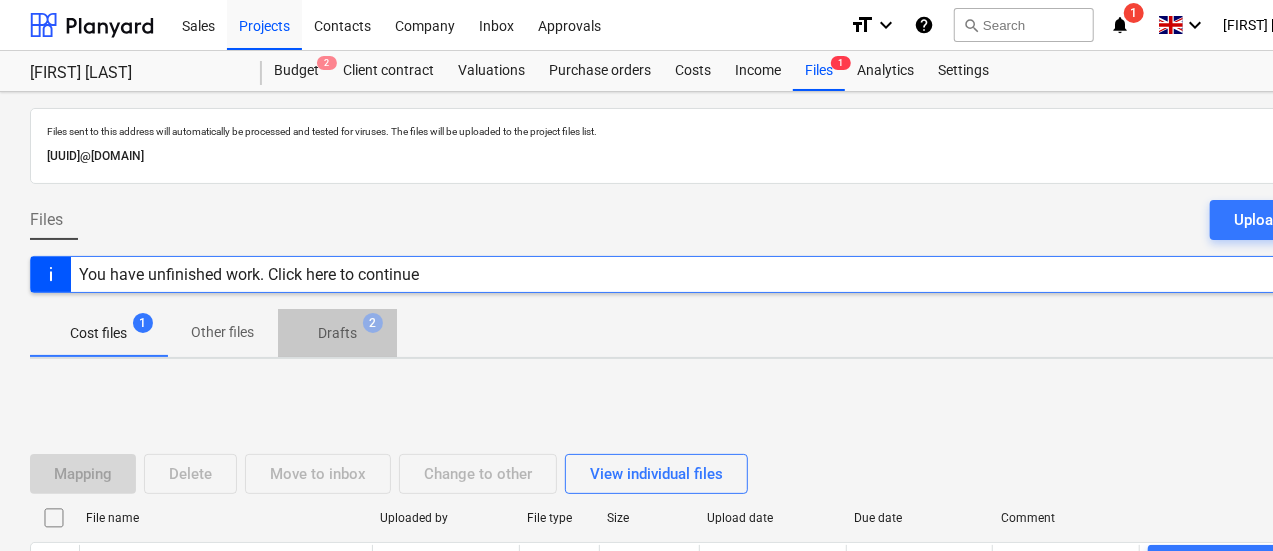 click on "Drafts" at bounding box center [337, 333] 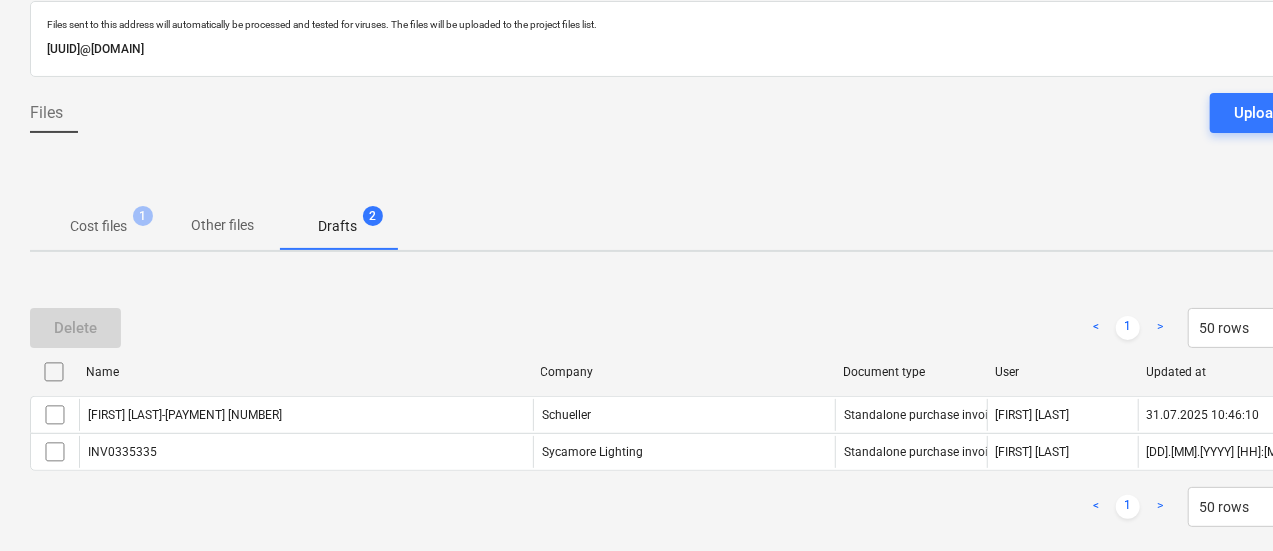 scroll, scrollTop: 154, scrollLeft: 0, axis: vertical 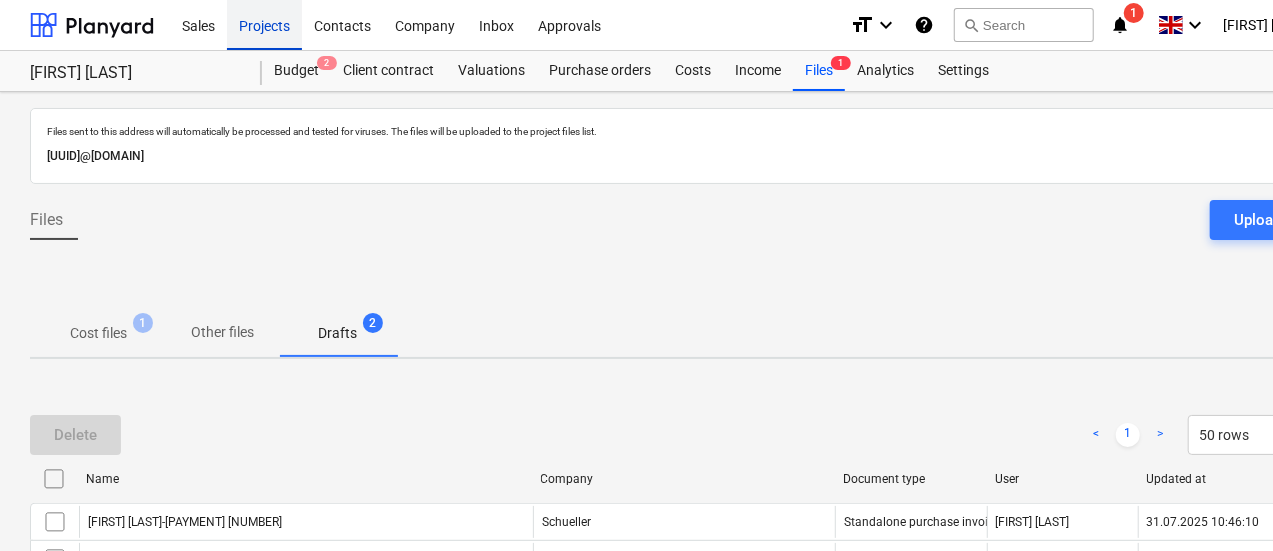 click on "Projects" at bounding box center [264, 24] 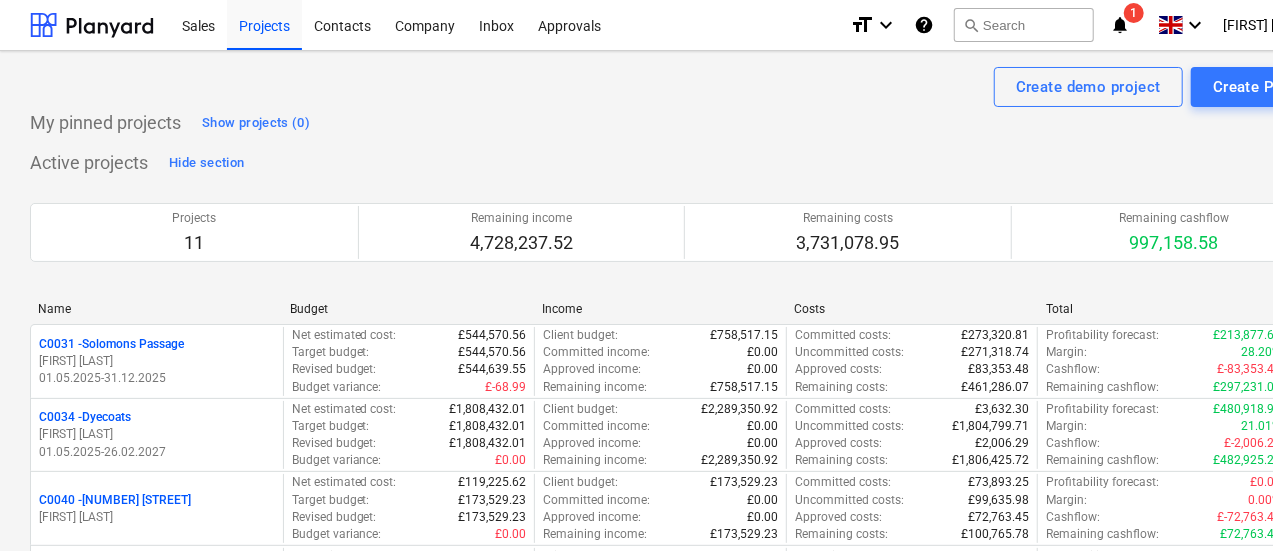 scroll, scrollTop: 482, scrollLeft: 0, axis: vertical 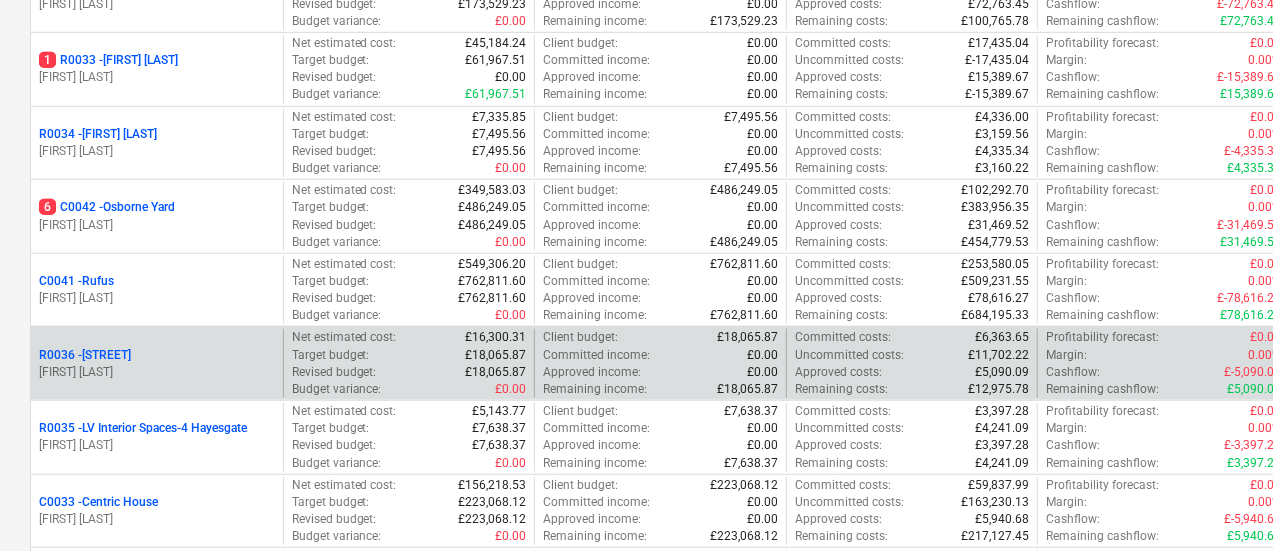 click on "R0036 -  Tanners-AS Showplot-Yeo Street" at bounding box center (85, 355) 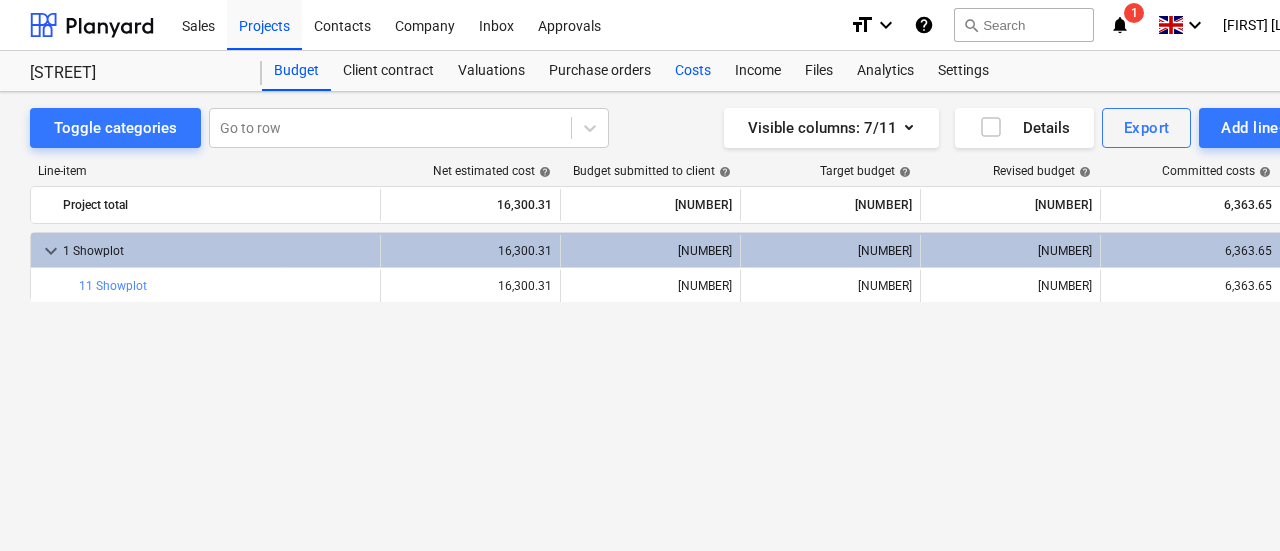 click on "Costs" at bounding box center (693, 71) 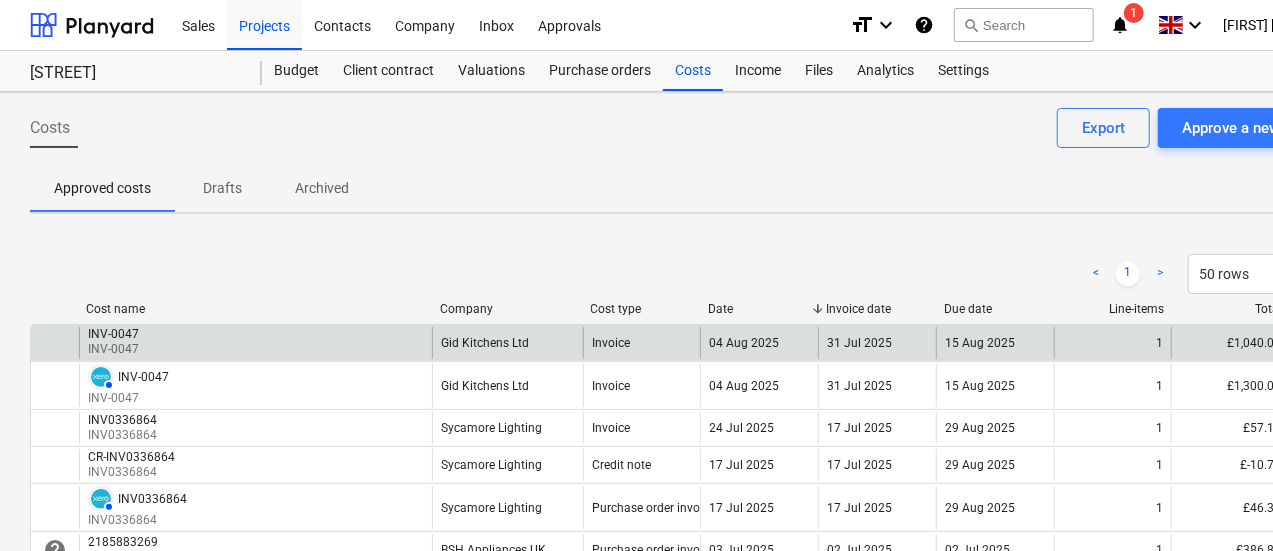 click on "INV-0047 INV-0047" at bounding box center [255, 343] 